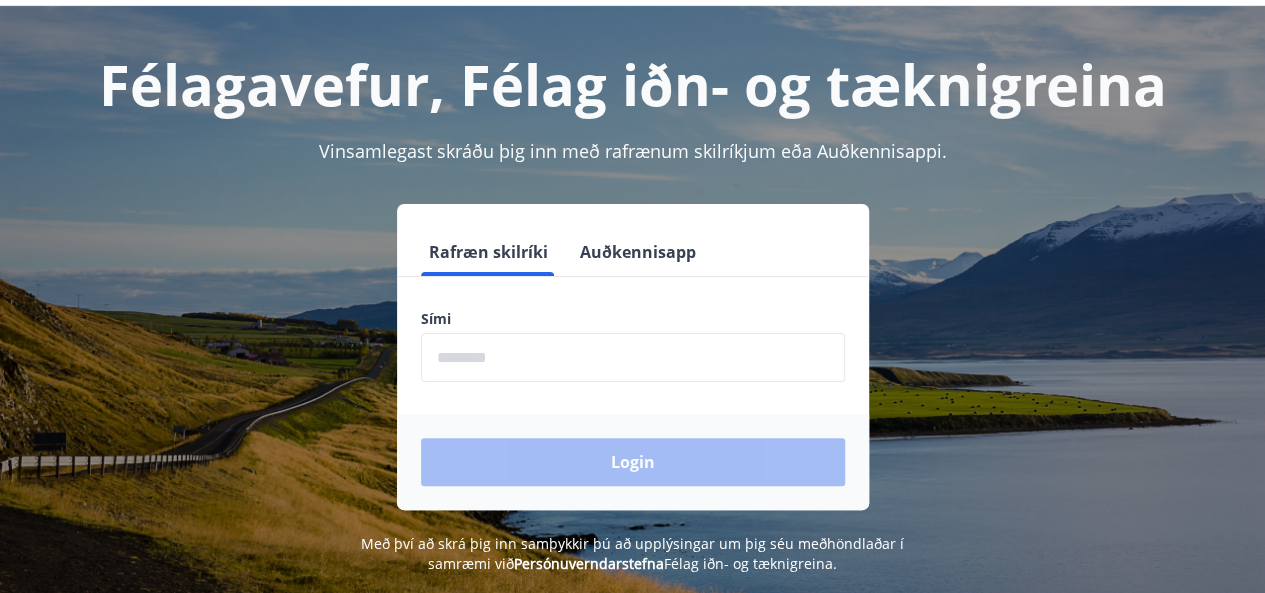 scroll, scrollTop: 100, scrollLeft: 0, axis: vertical 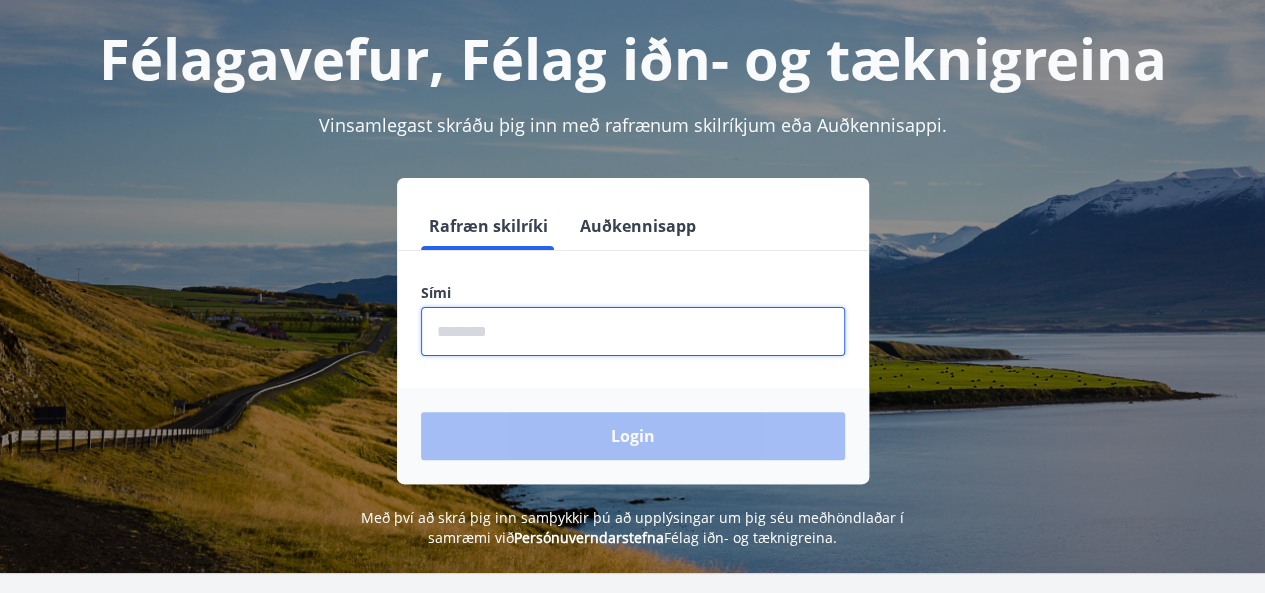 click at bounding box center (633, 331) 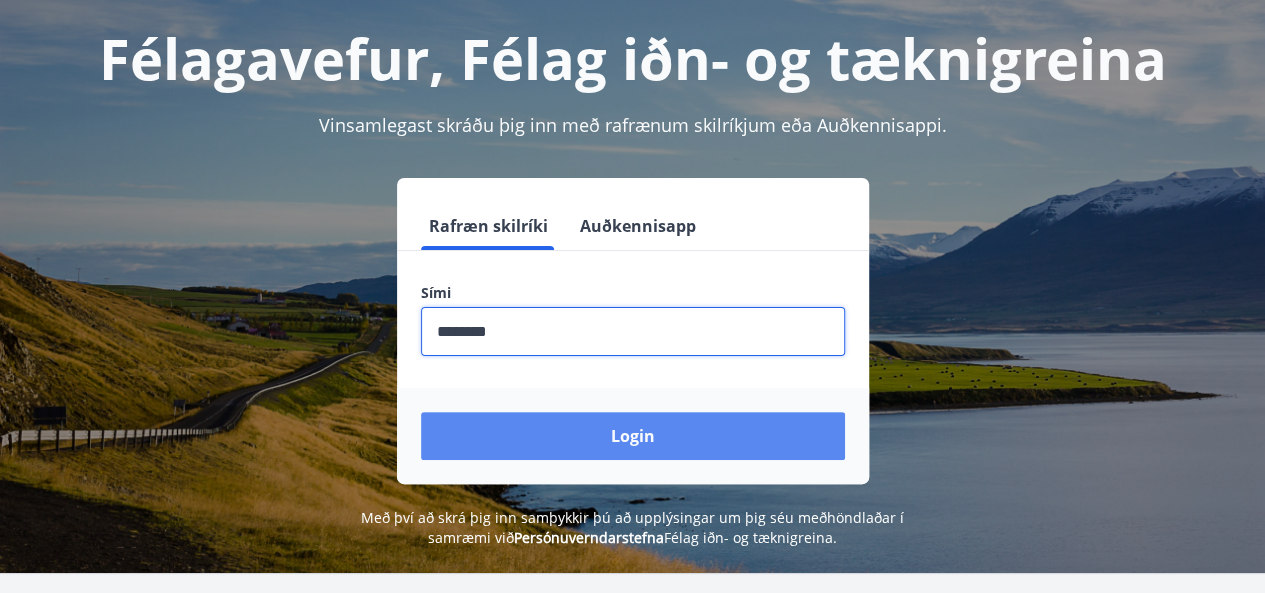 type on "********" 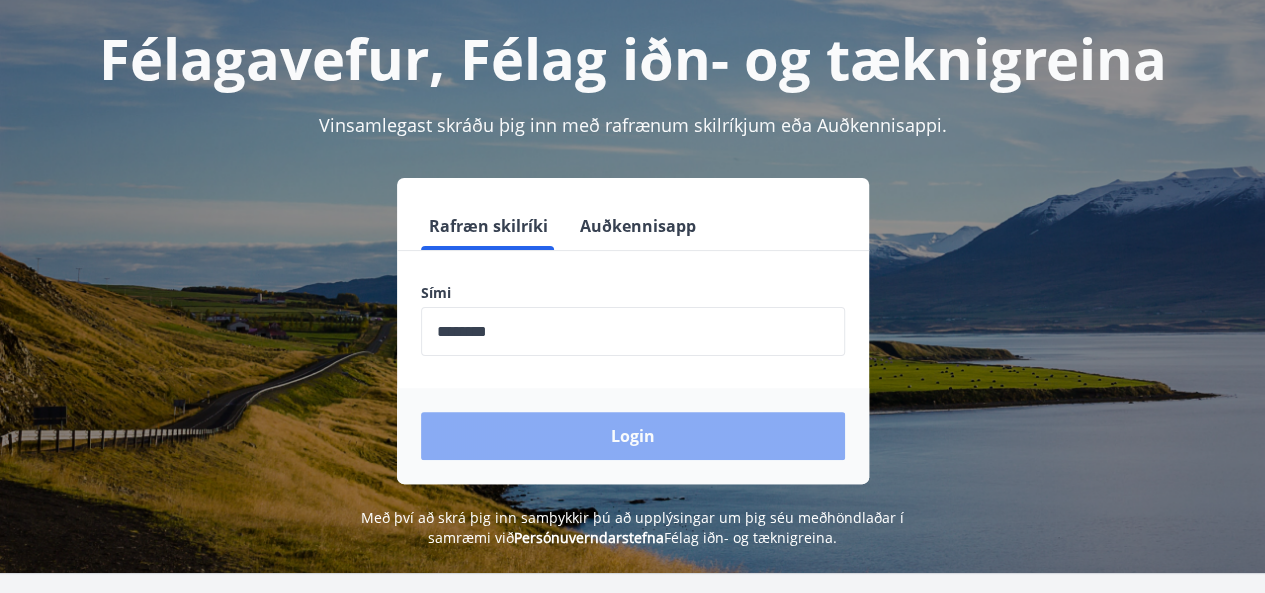 click on "Login" at bounding box center (633, 436) 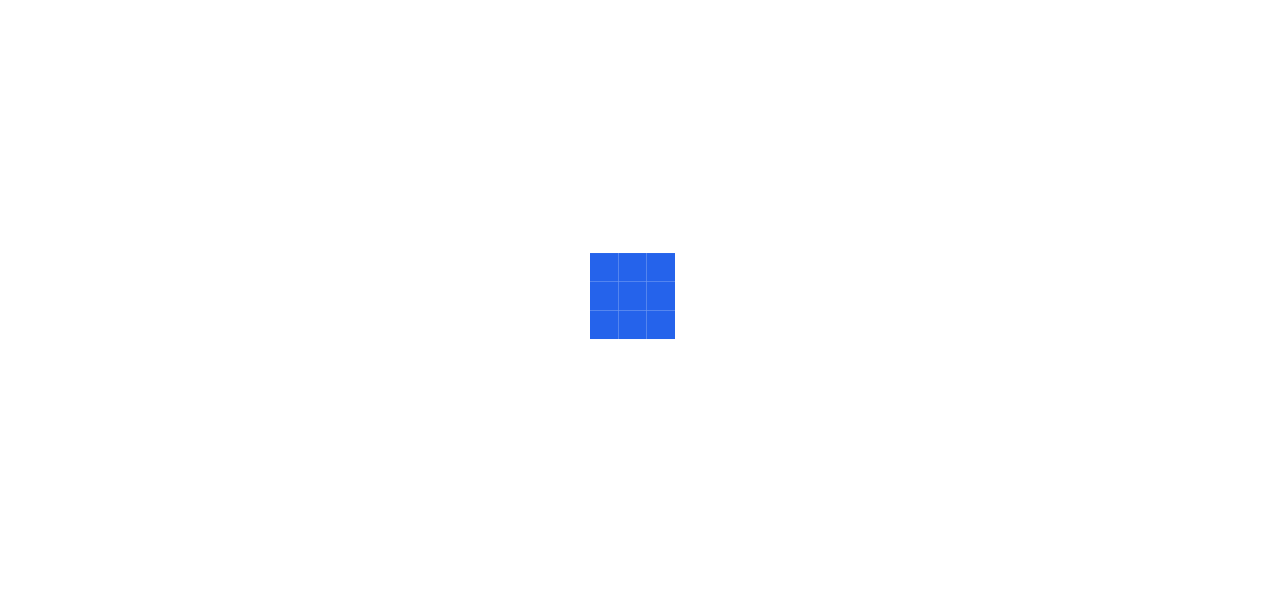 scroll, scrollTop: 0, scrollLeft: 0, axis: both 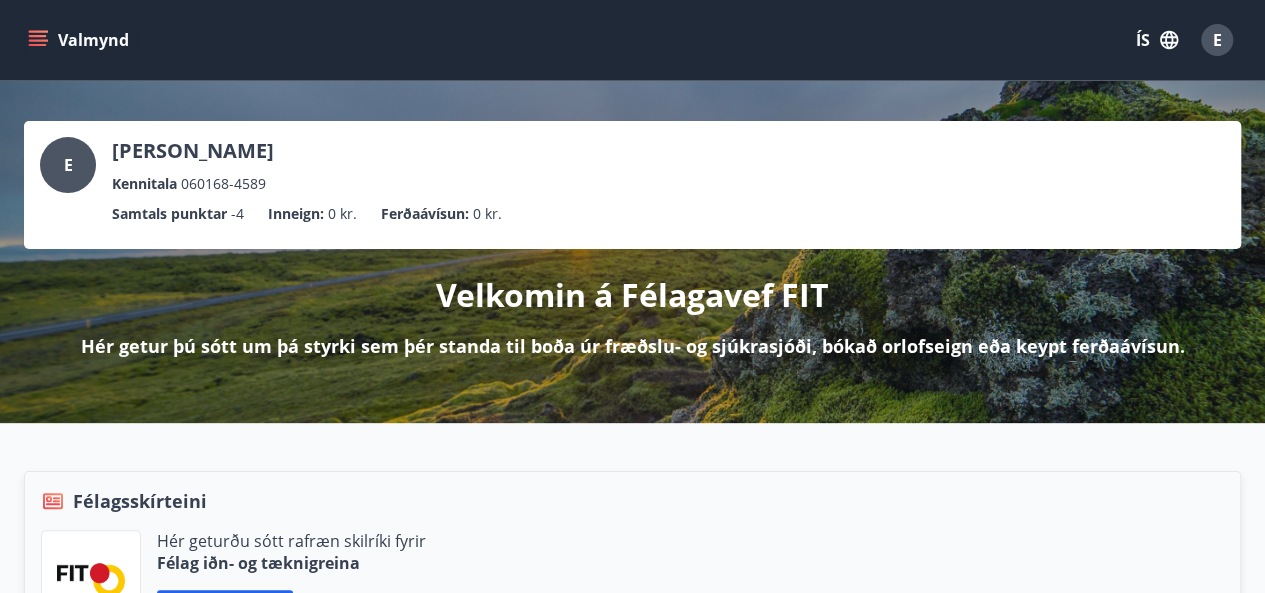 click 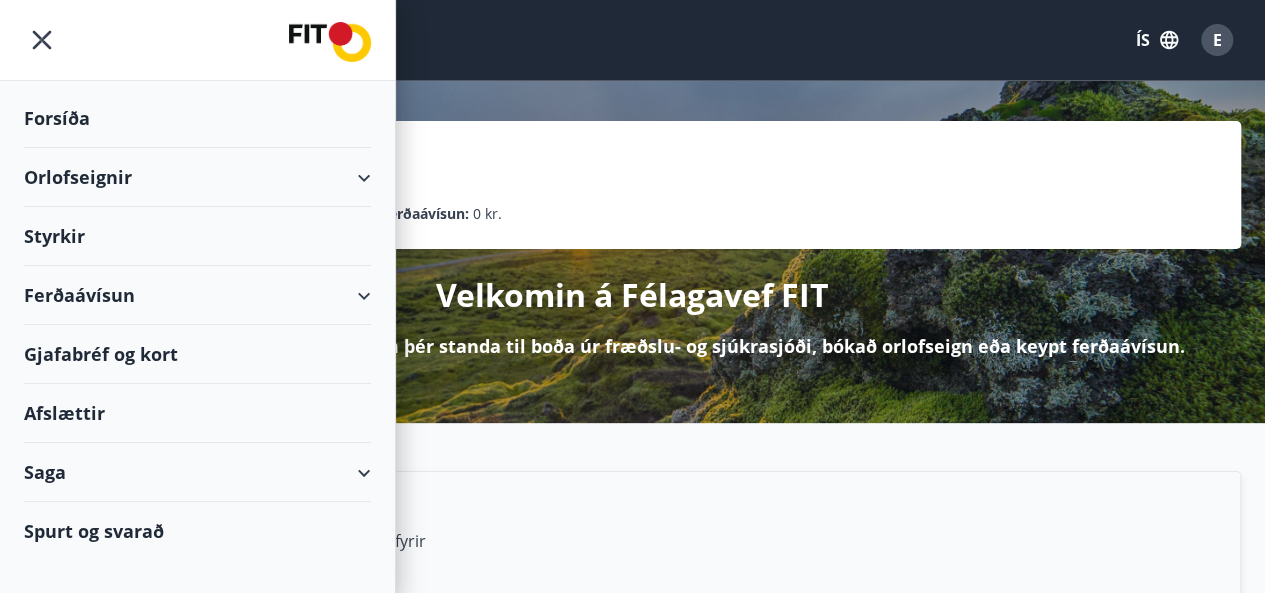 click on "Orlofseignir" at bounding box center (197, 177) 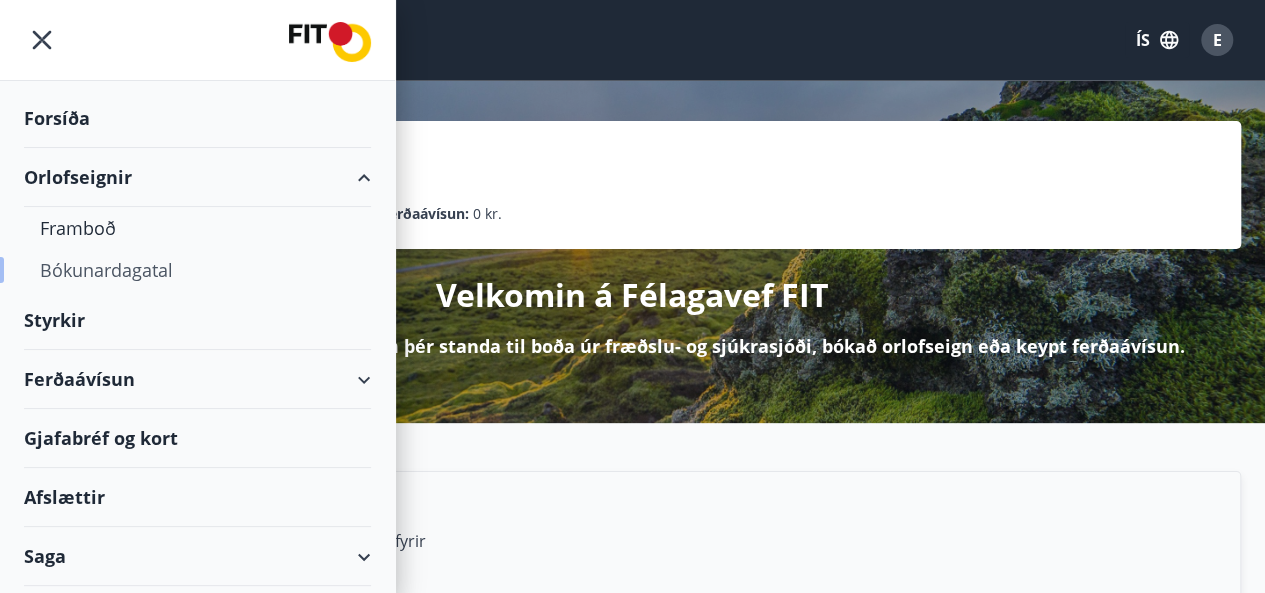 click on "Bókunardagatal" at bounding box center (197, 270) 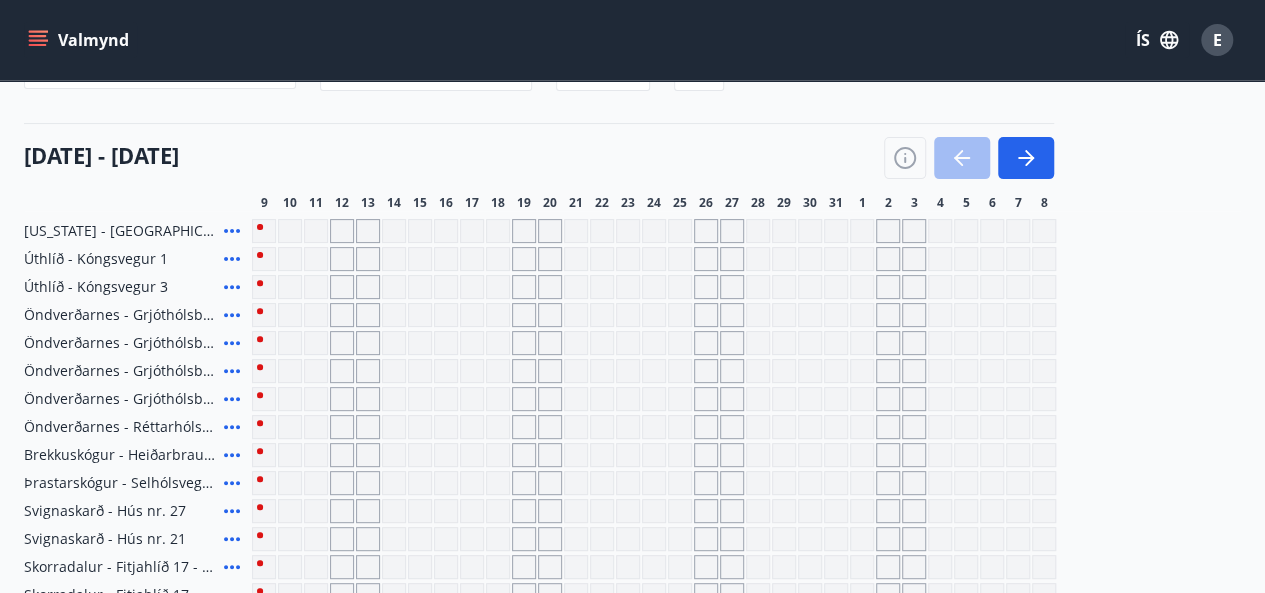 scroll, scrollTop: 200, scrollLeft: 0, axis: vertical 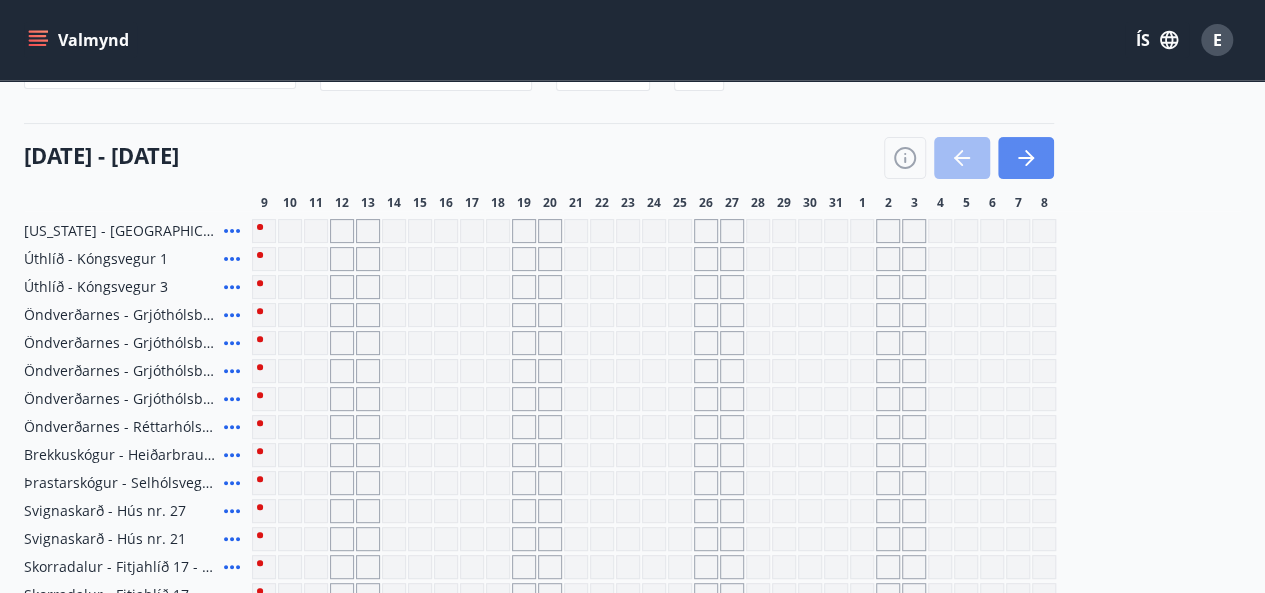 click 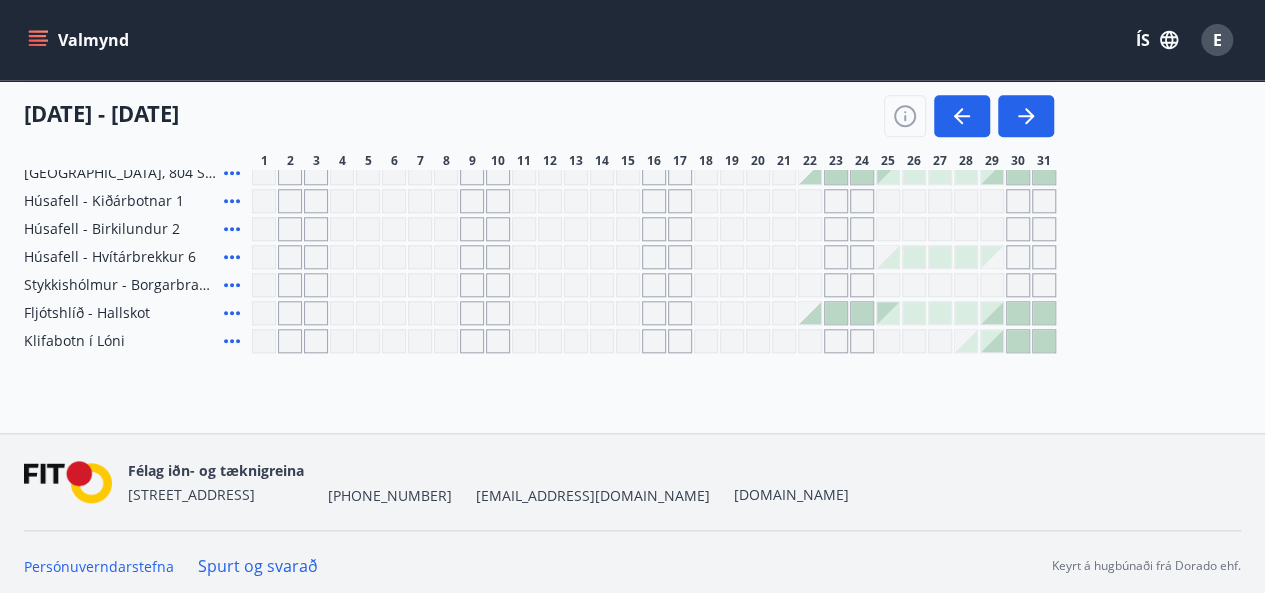 scroll, scrollTop: 908, scrollLeft: 0, axis: vertical 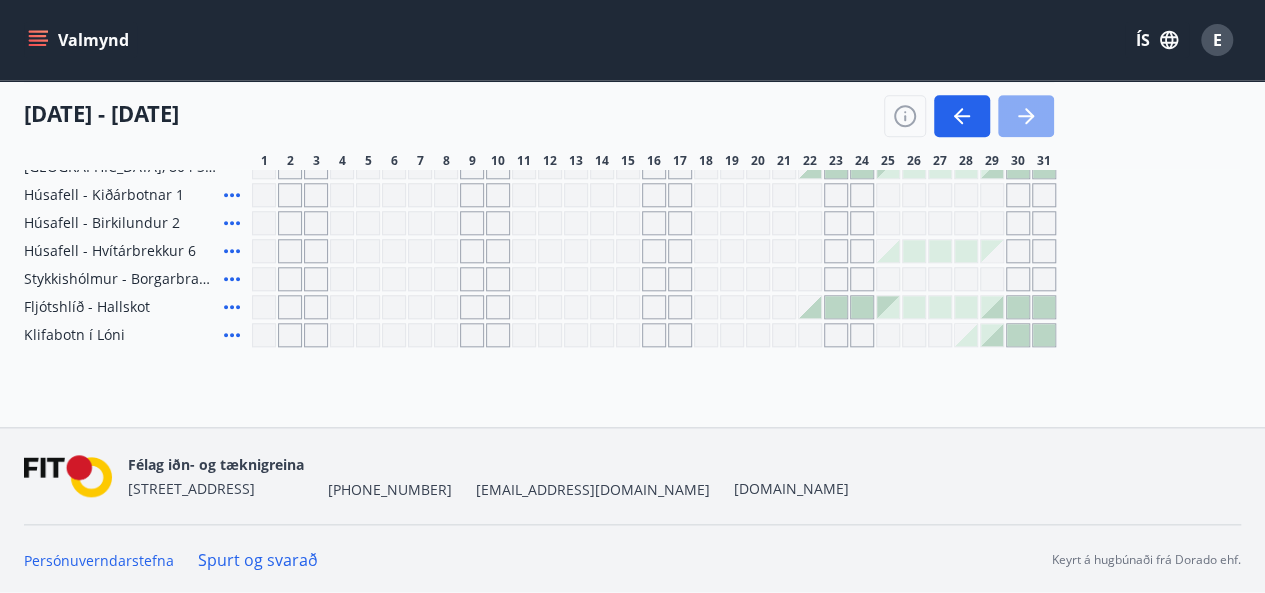 click at bounding box center (1026, 116) 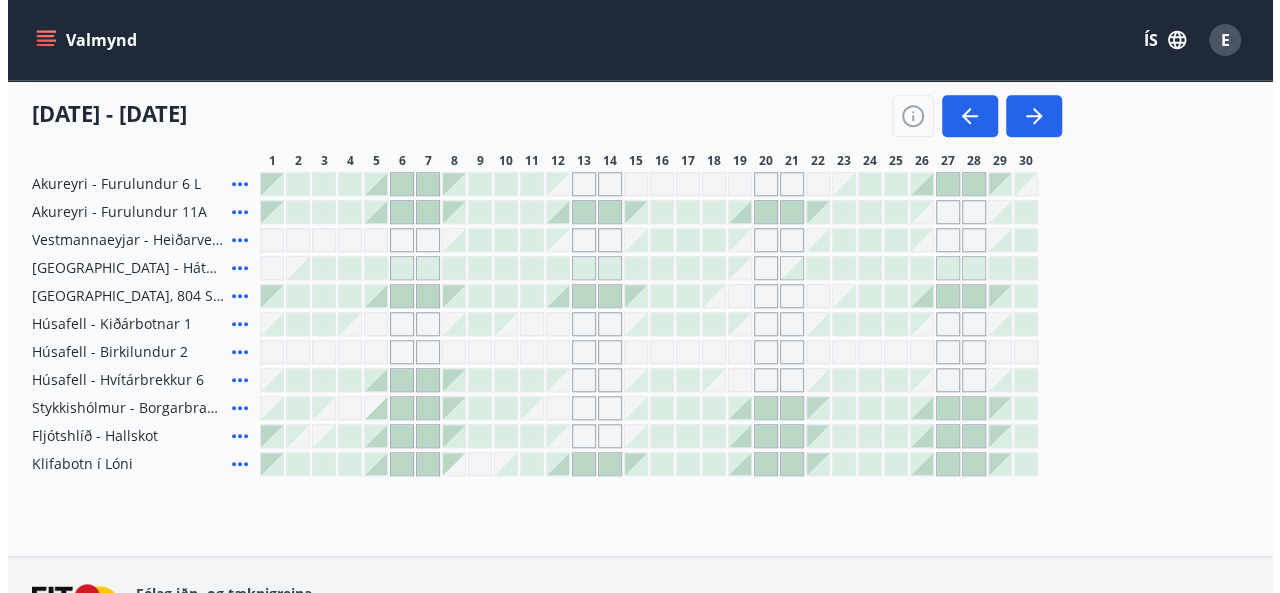 scroll, scrollTop: 808, scrollLeft: 0, axis: vertical 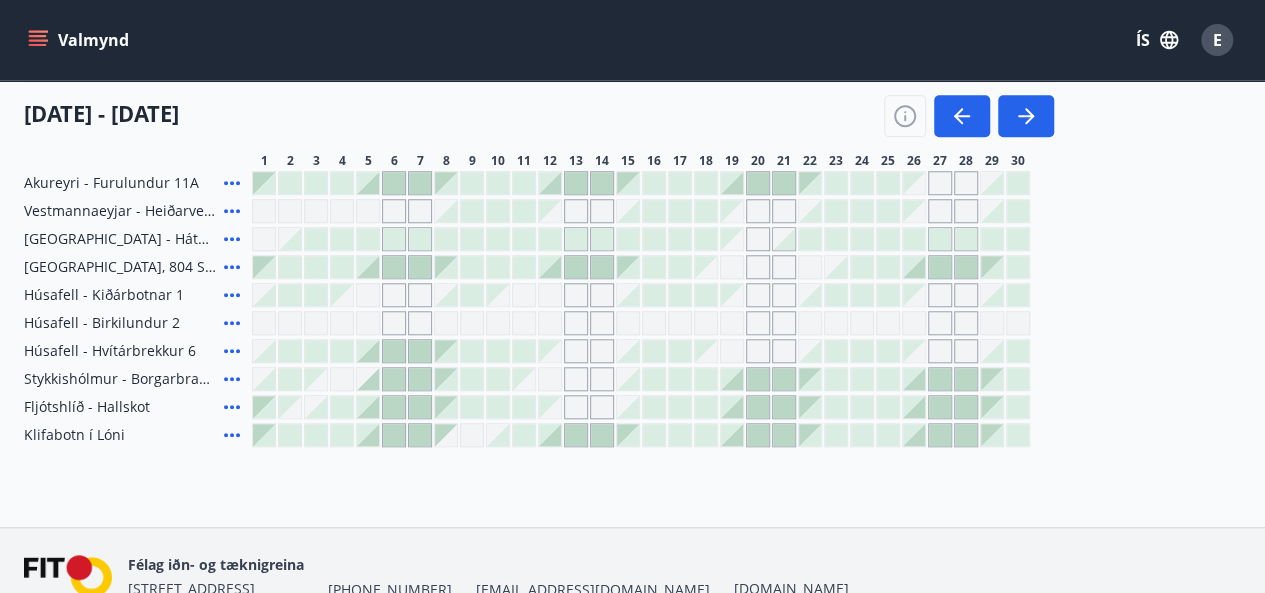 click 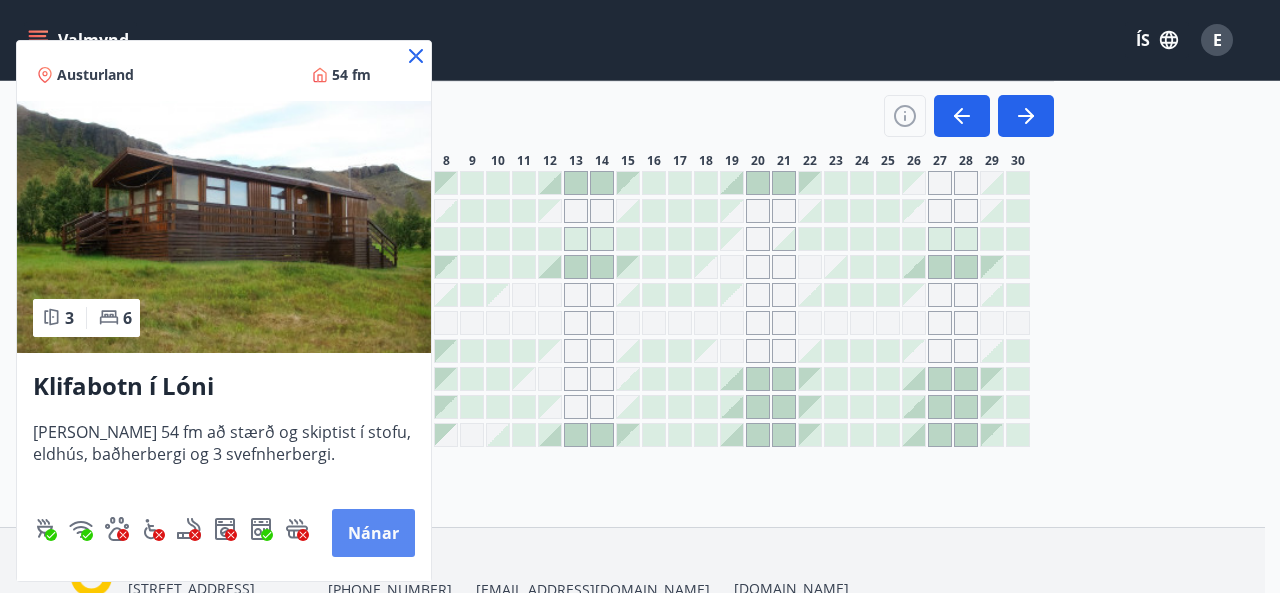 click on "Nánar" at bounding box center (373, 533) 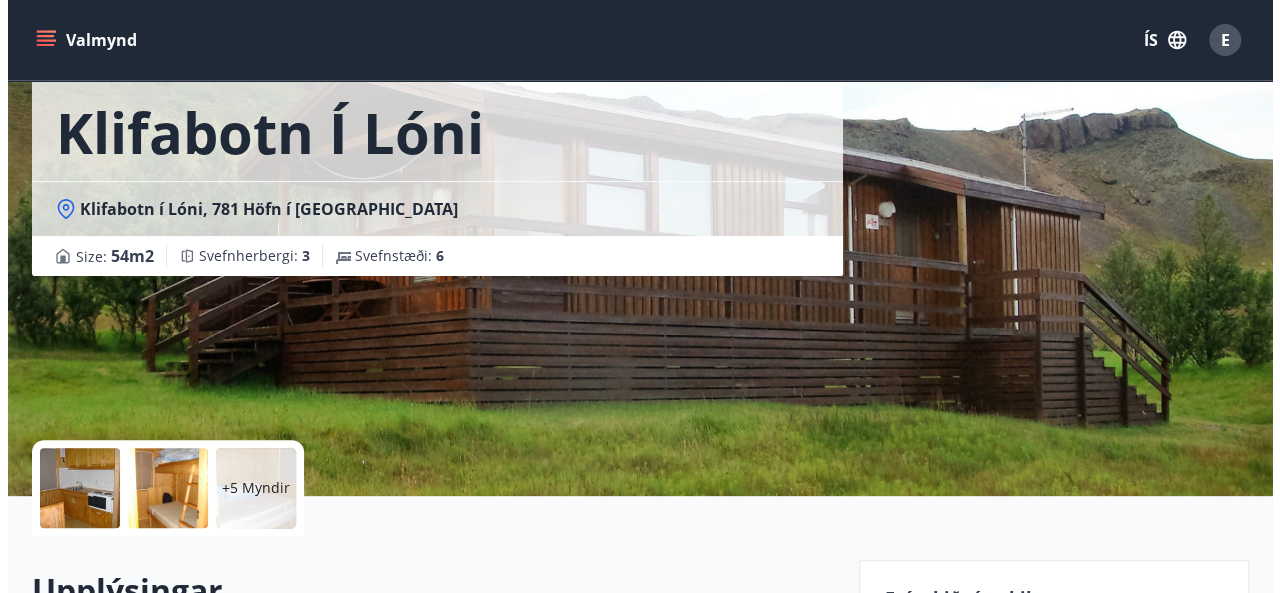 scroll, scrollTop: 100, scrollLeft: 0, axis: vertical 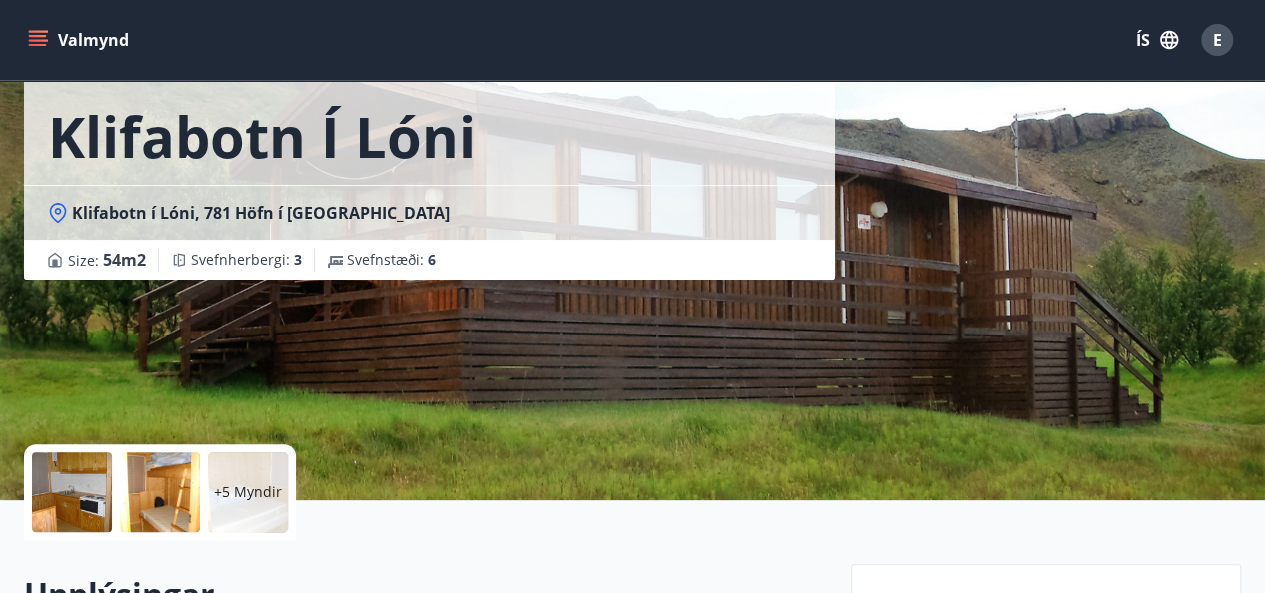 click at bounding box center [72, 492] 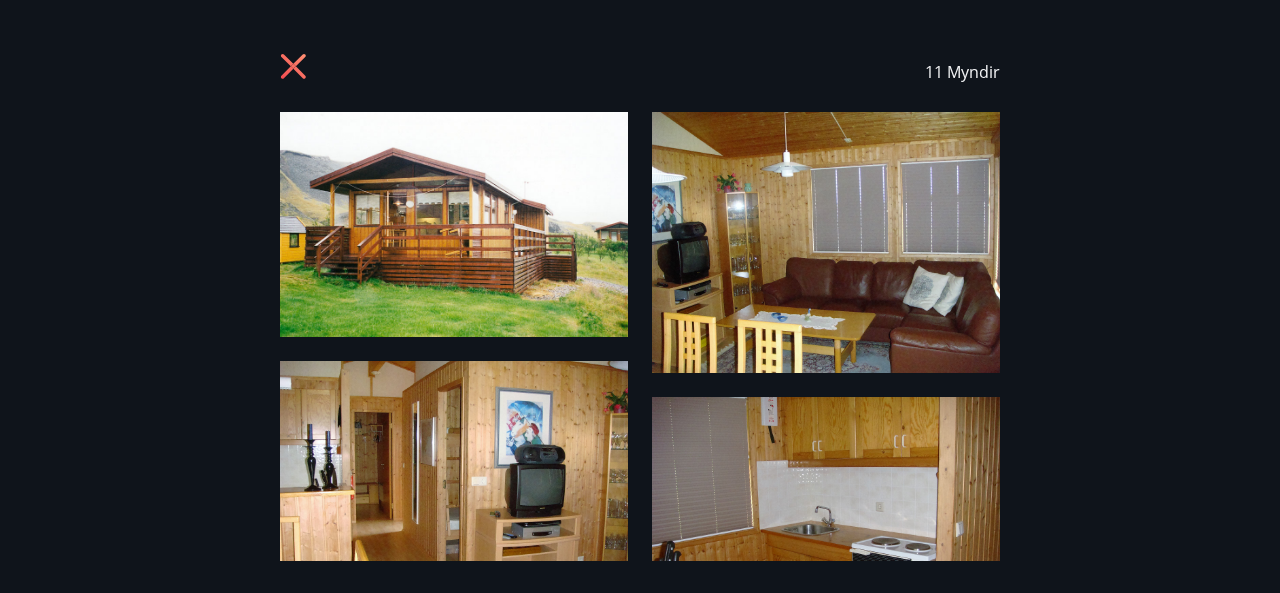 click at bounding box center [454, 224] 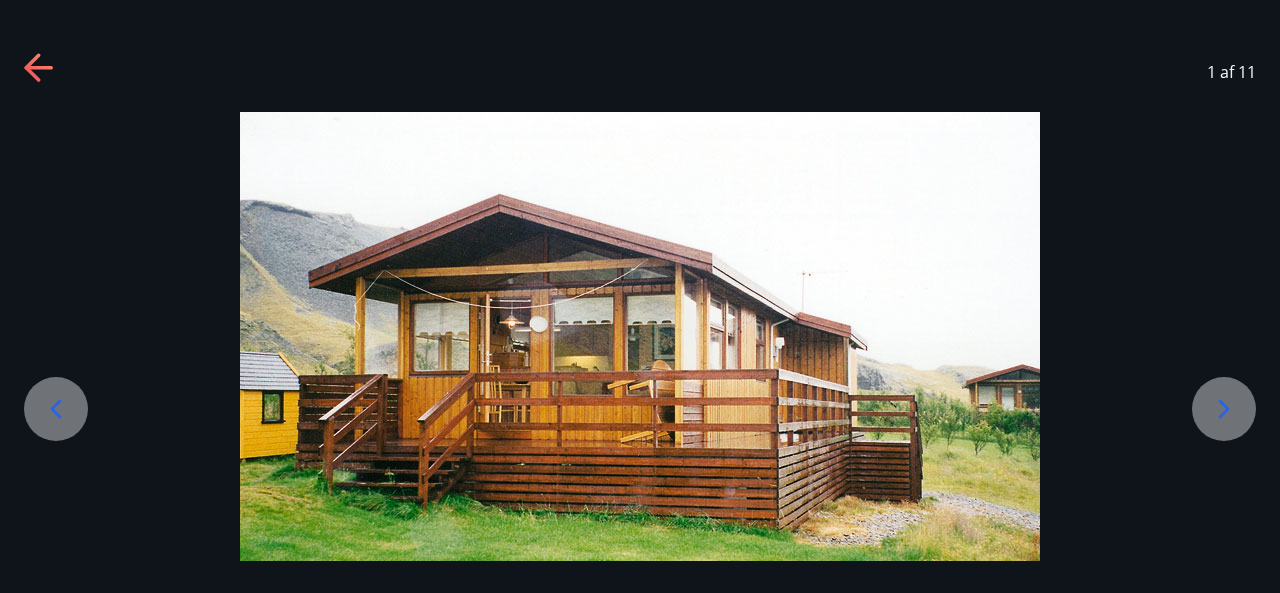 click 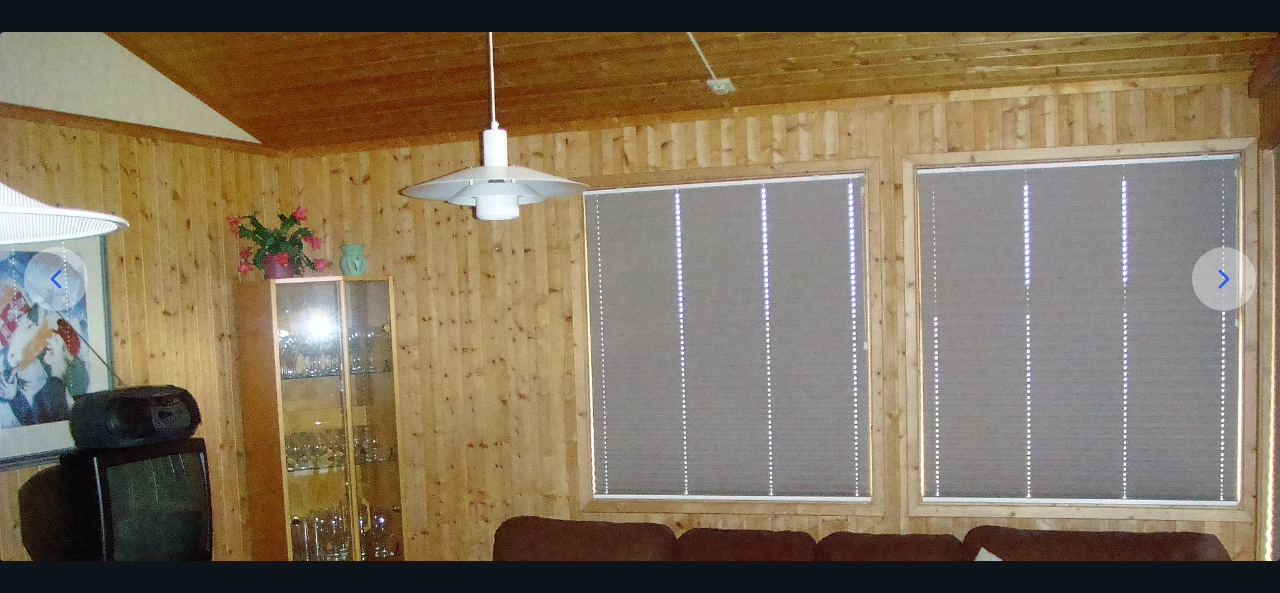 scroll, scrollTop: 110, scrollLeft: 0, axis: vertical 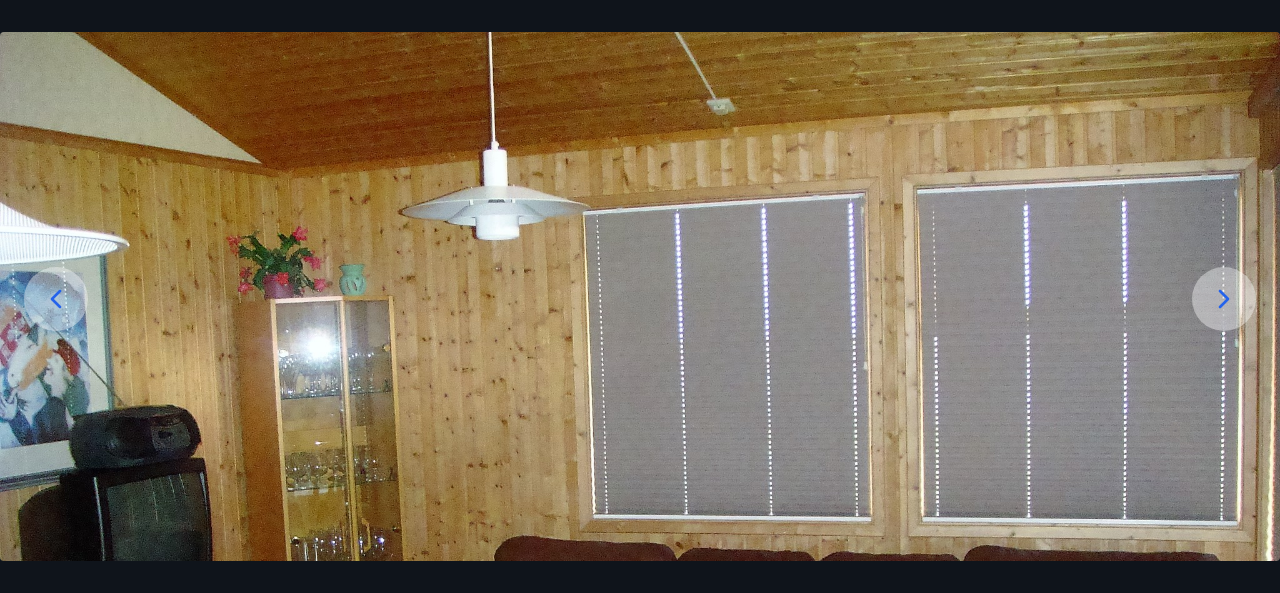 click 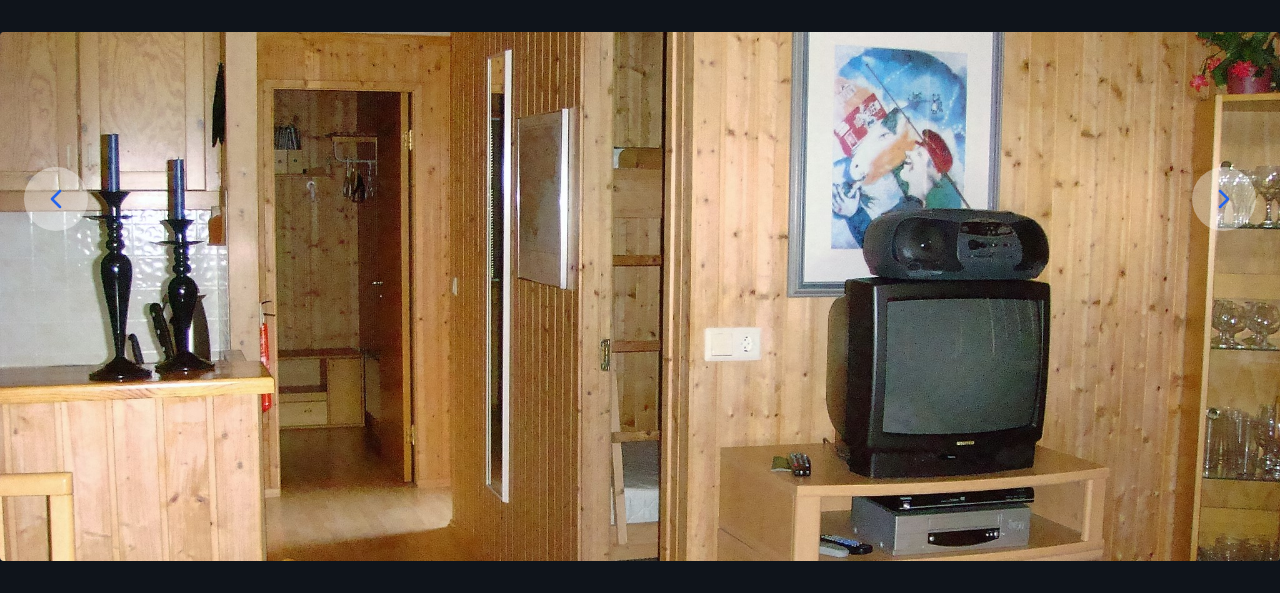 scroll, scrollTop: 110, scrollLeft: 0, axis: vertical 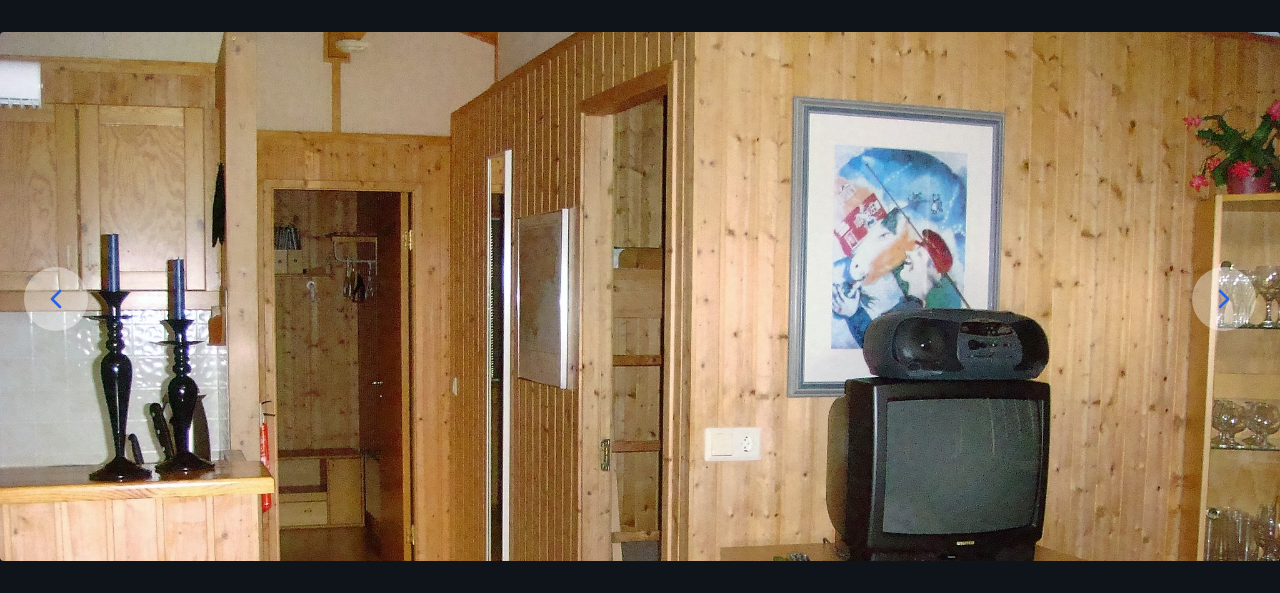 click 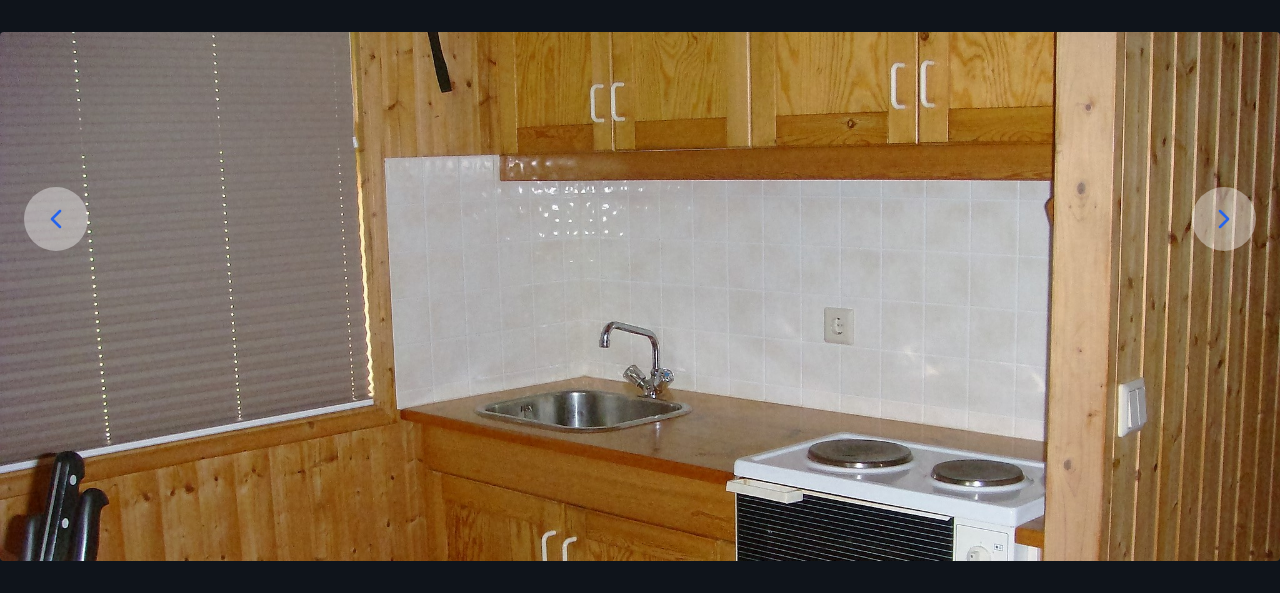 scroll, scrollTop: 110, scrollLeft: 0, axis: vertical 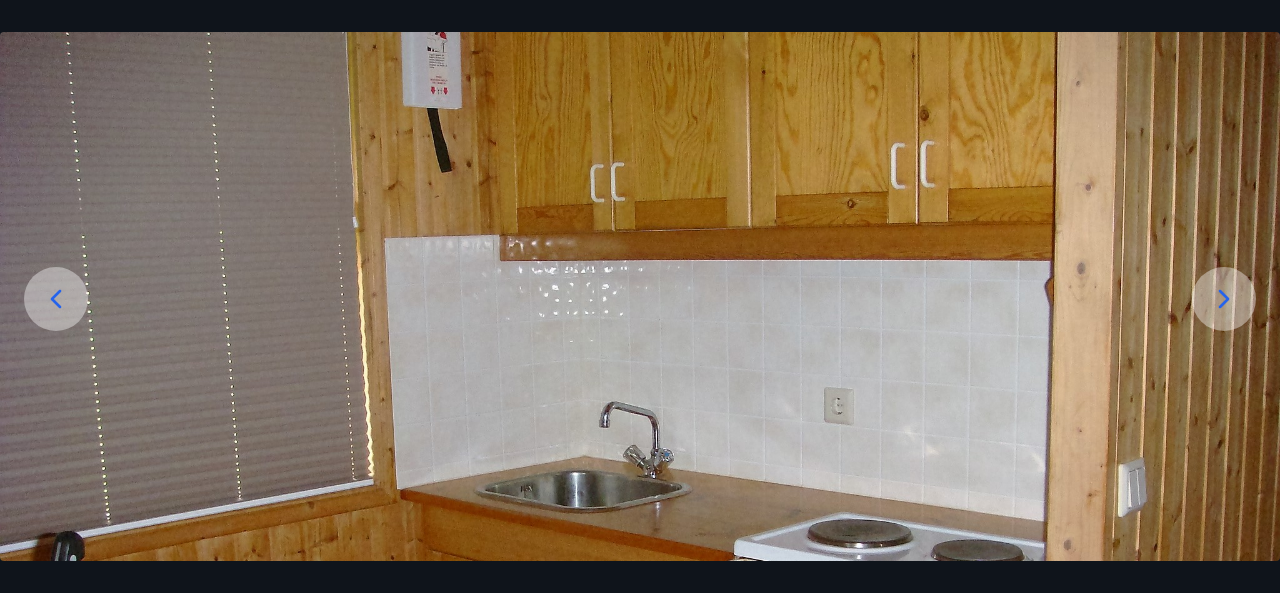 click 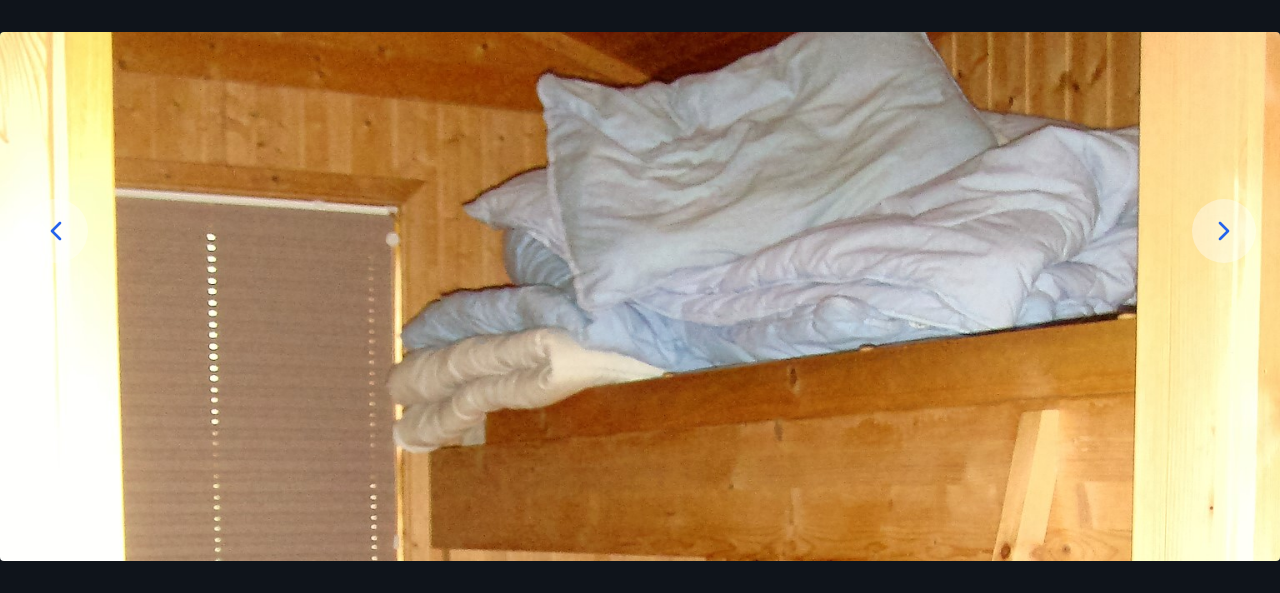scroll, scrollTop: 10, scrollLeft: 0, axis: vertical 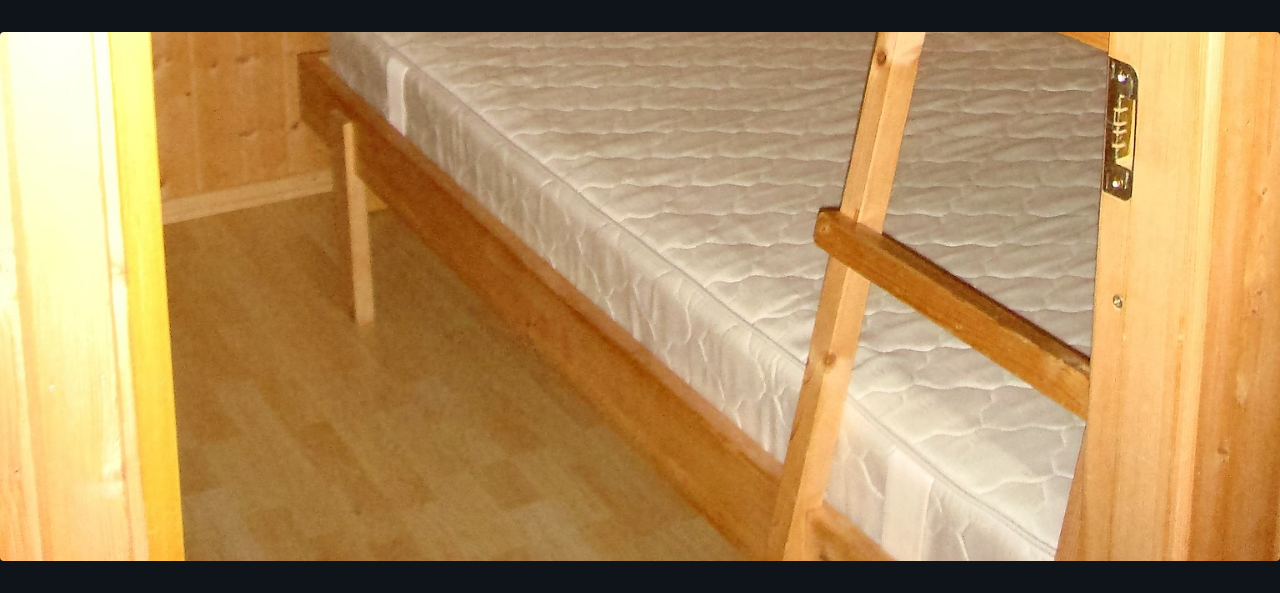 click at bounding box center (640, -293) 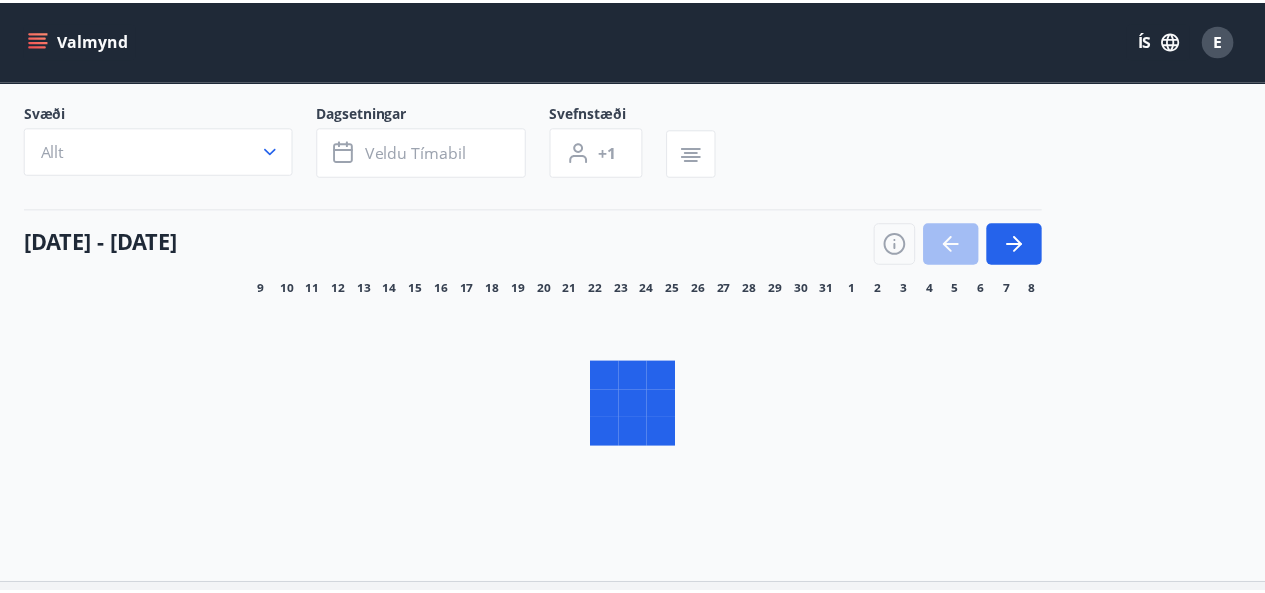 scroll, scrollTop: 258, scrollLeft: 0, axis: vertical 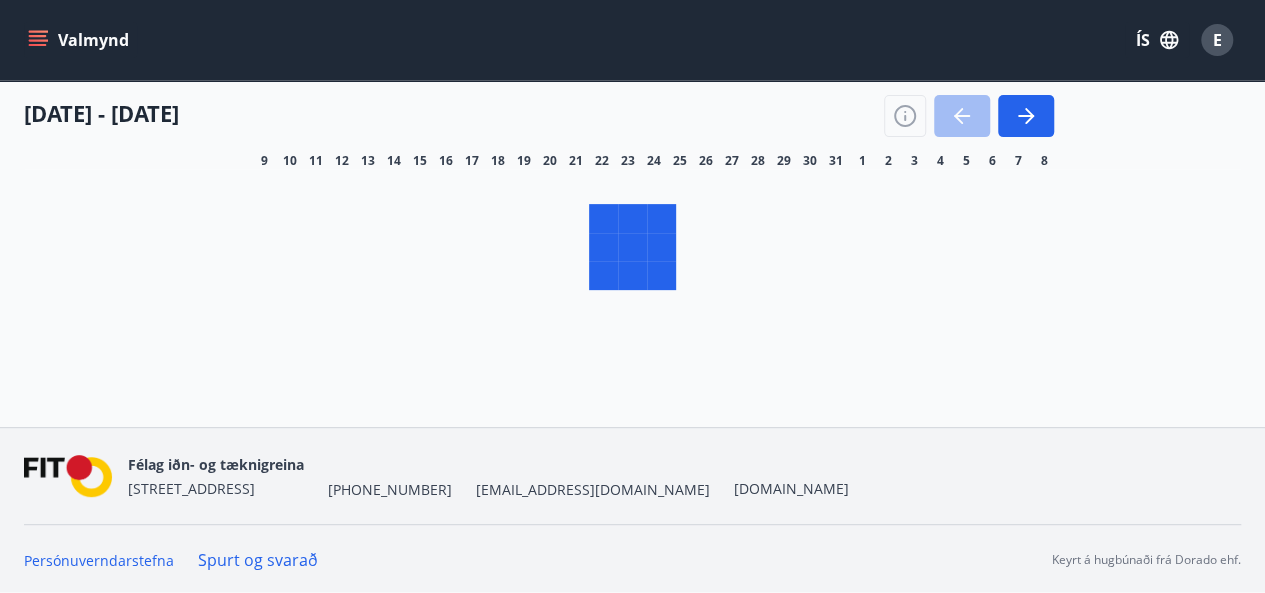 click on "E" at bounding box center [1217, 40] 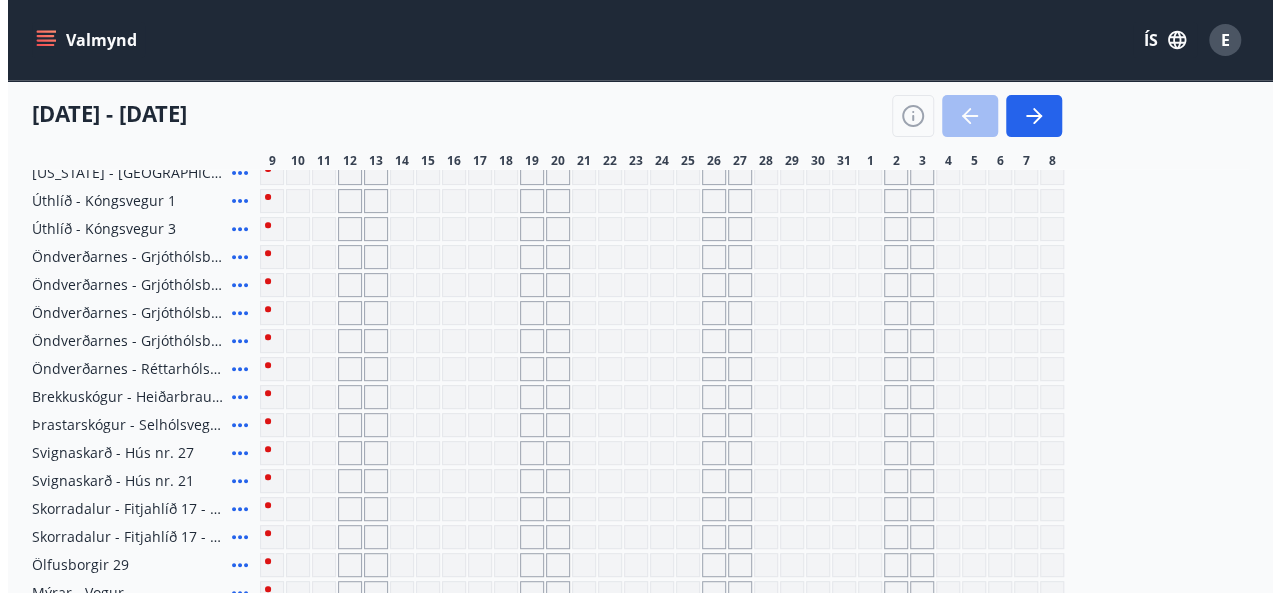 scroll, scrollTop: 0, scrollLeft: 0, axis: both 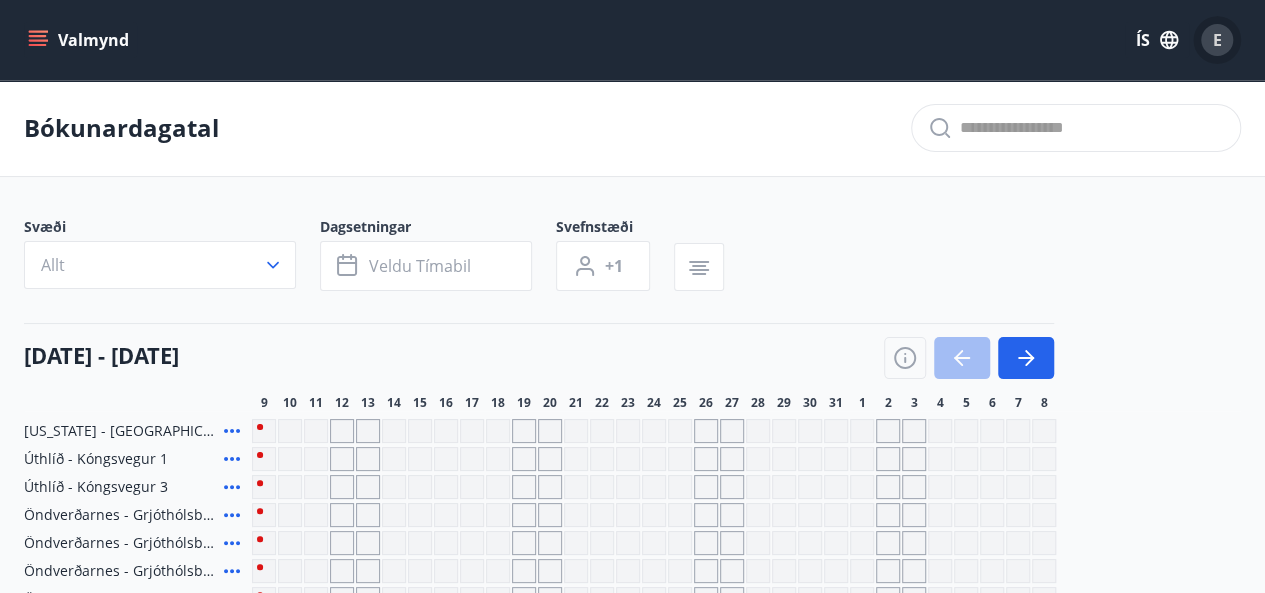 click on "E" at bounding box center [1217, 40] 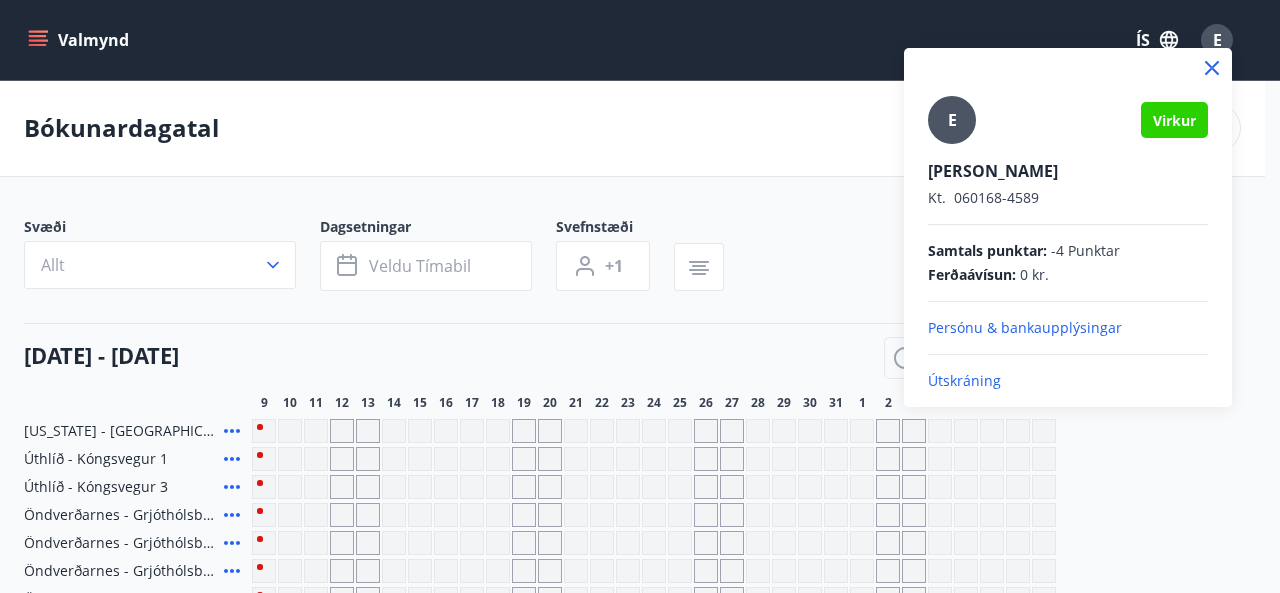 click on "Útskráning" at bounding box center [1068, 381] 